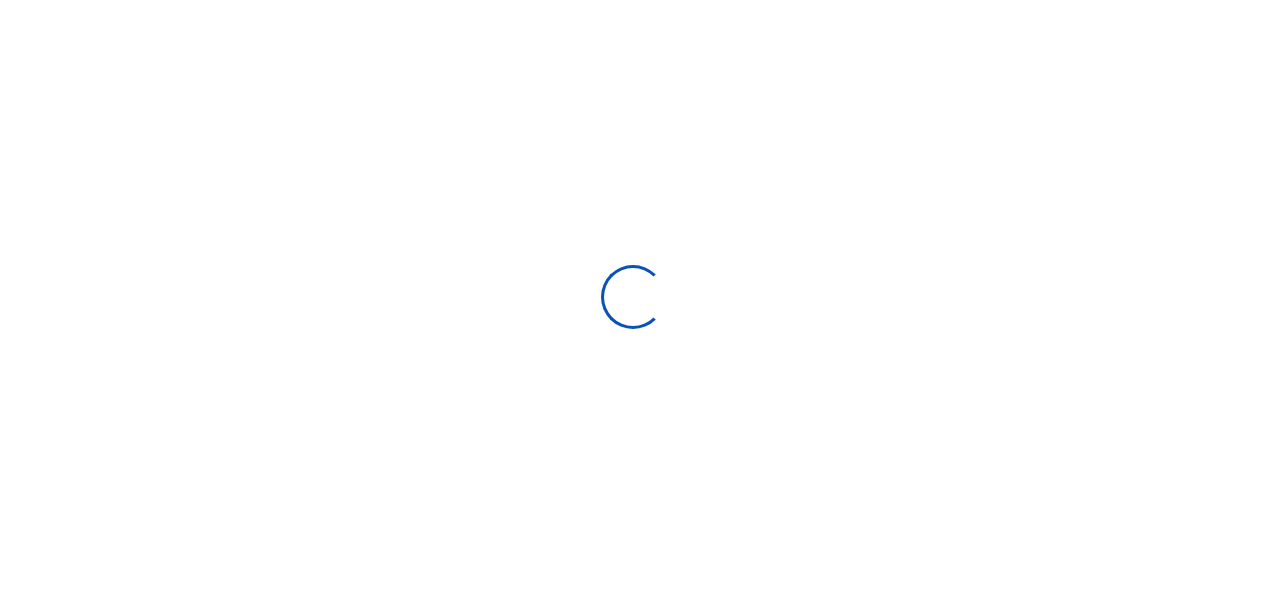 scroll, scrollTop: 0, scrollLeft: 0, axis: both 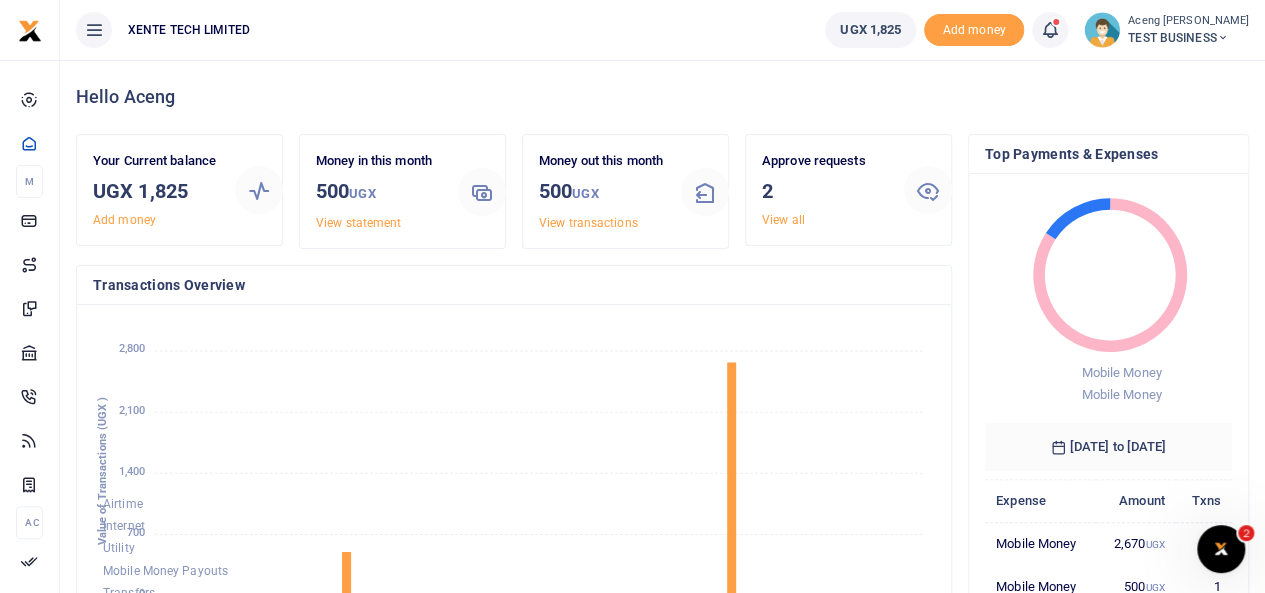click on "TEST BUSINESS" at bounding box center [1188, 38] 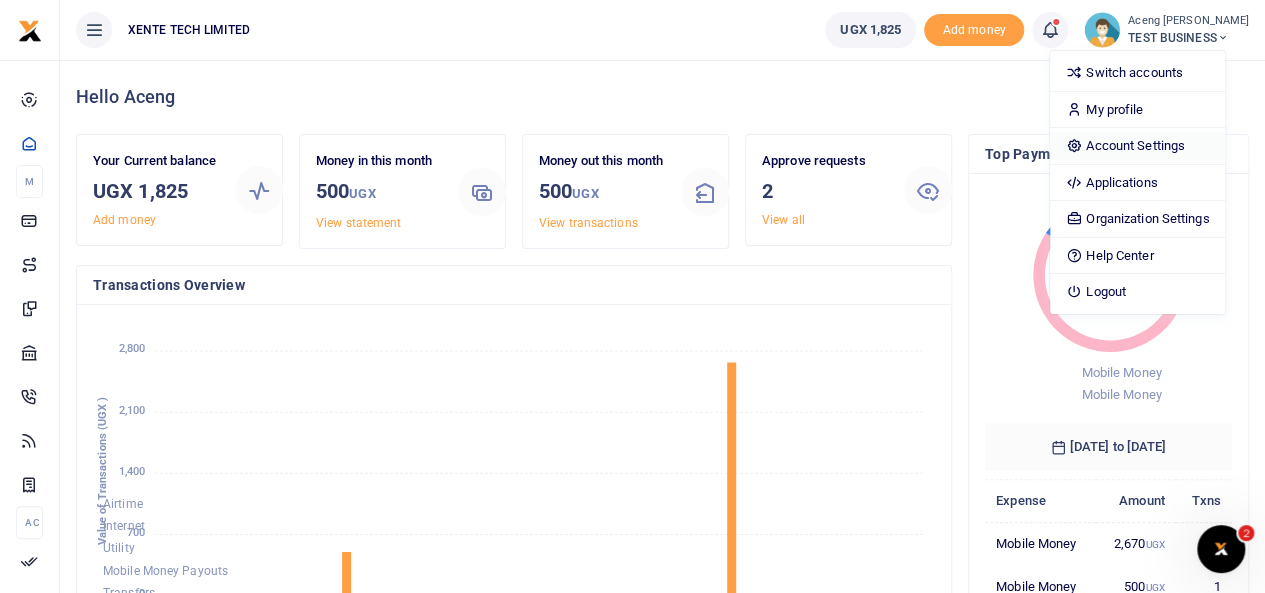 click on "Account Settings" at bounding box center [1137, 146] 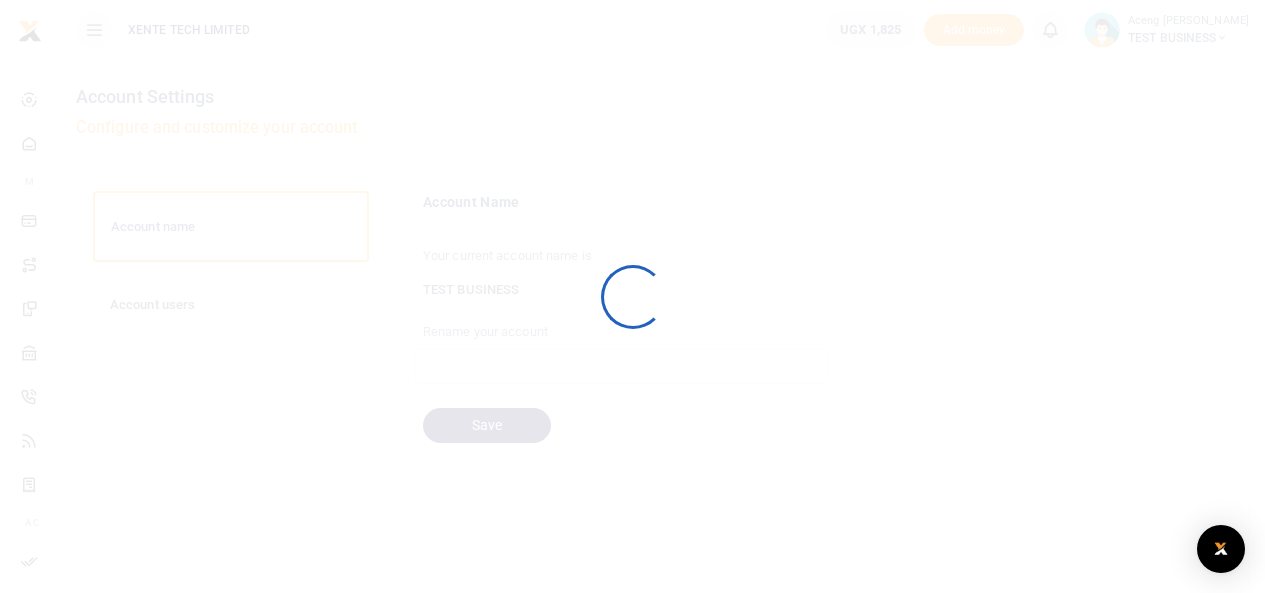 scroll, scrollTop: 0, scrollLeft: 0, axis: both 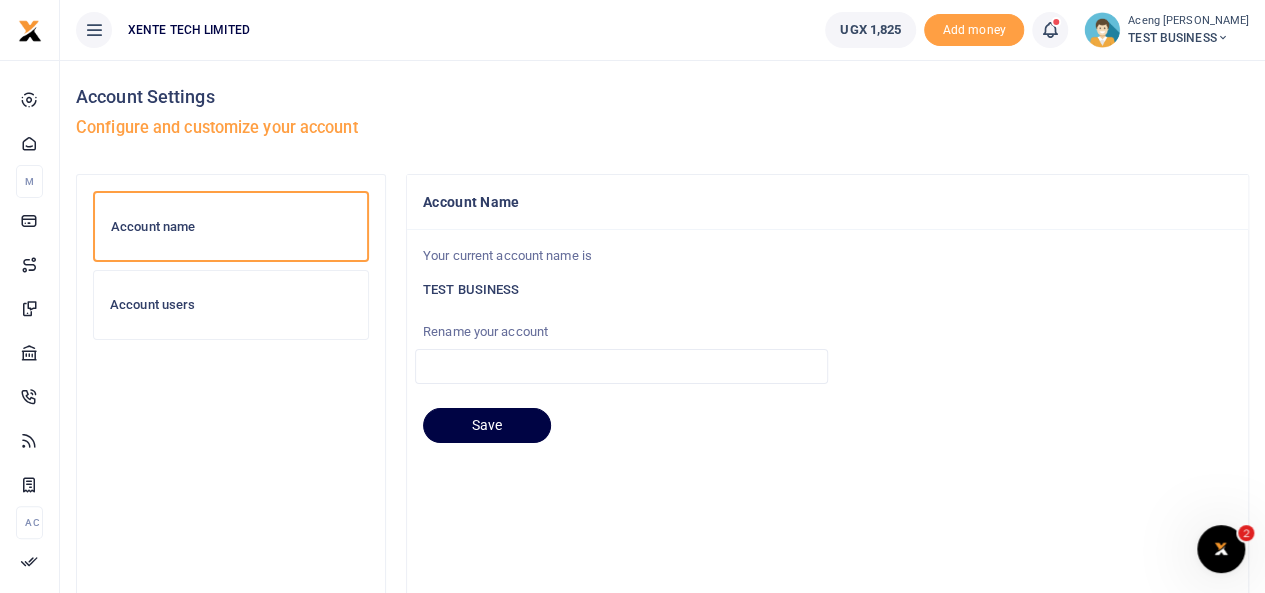 click on "Your current account name is
TEST BUSINESS
Rename your account
Save" at bounding box center [827, 537] 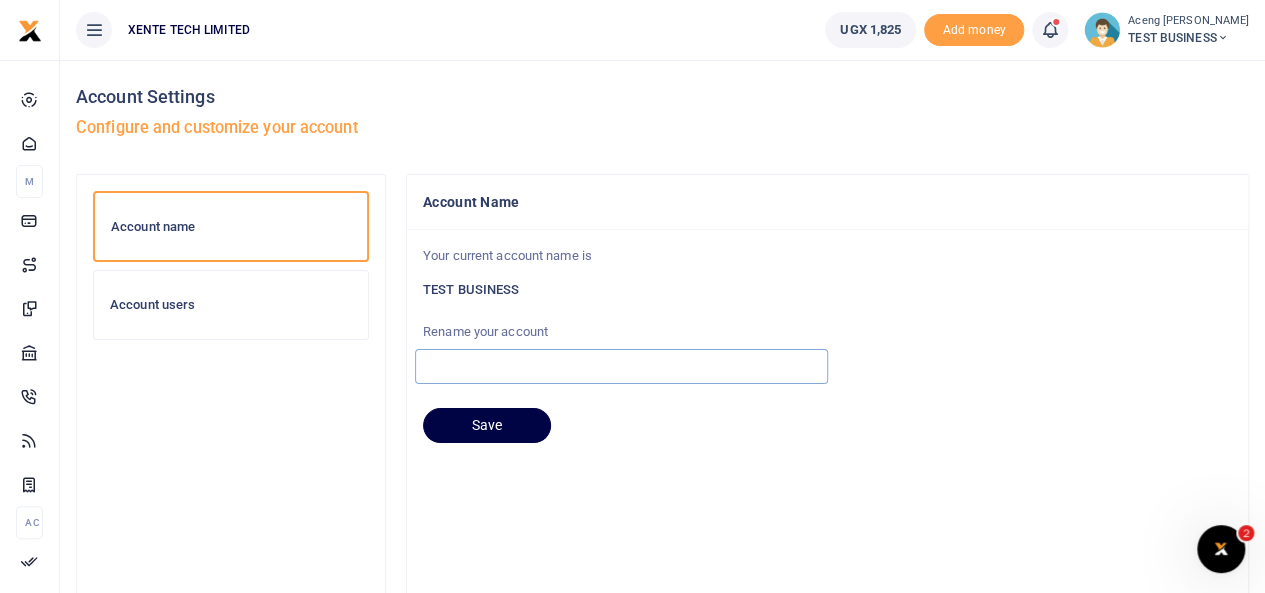 click at bounding box center [621, 366] 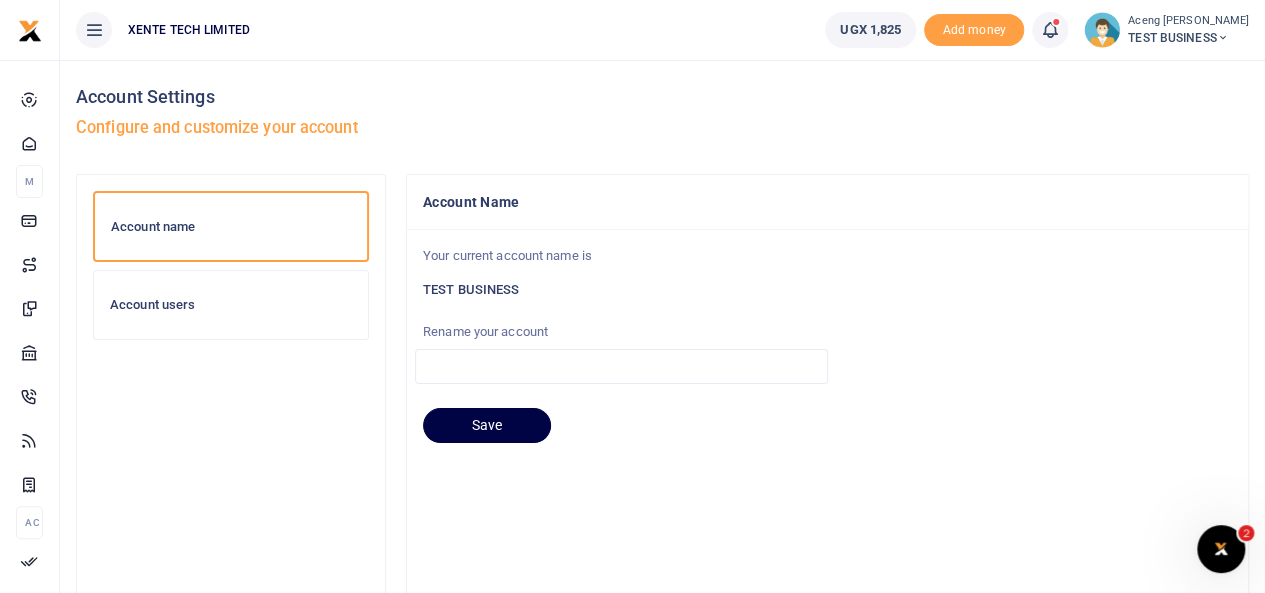 click on "Your current account name is
TEST BUSINESS
Rename your account
Save" at bounding box center (827, 537) 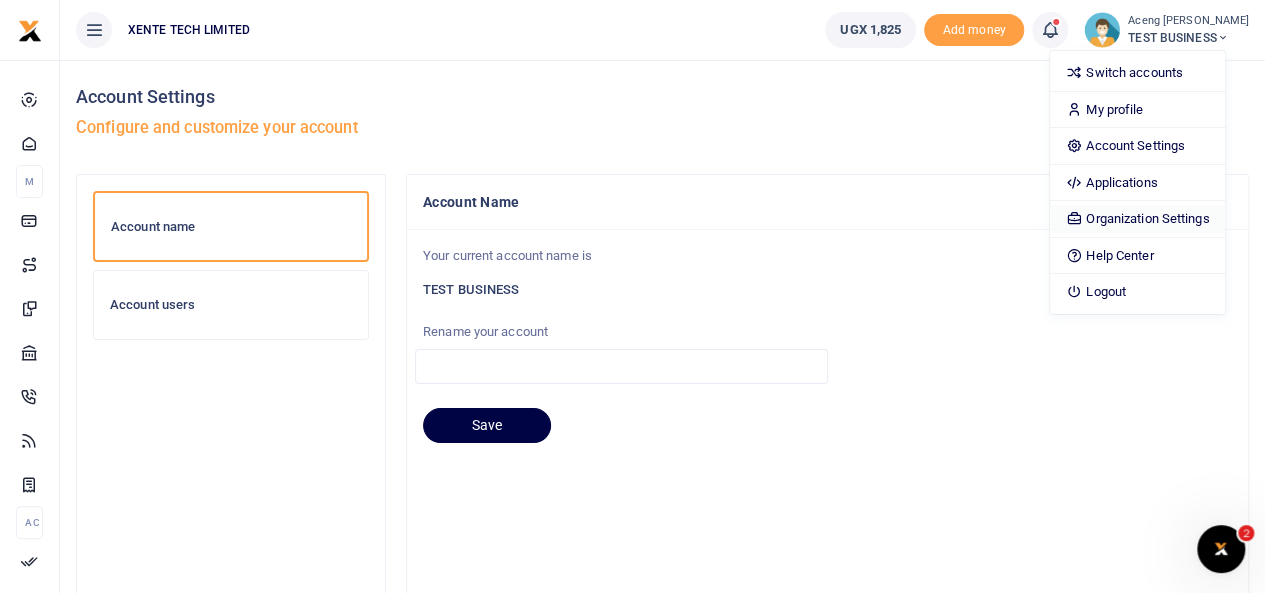 click on "Organization Settings" at bounding box center [1137, 219] 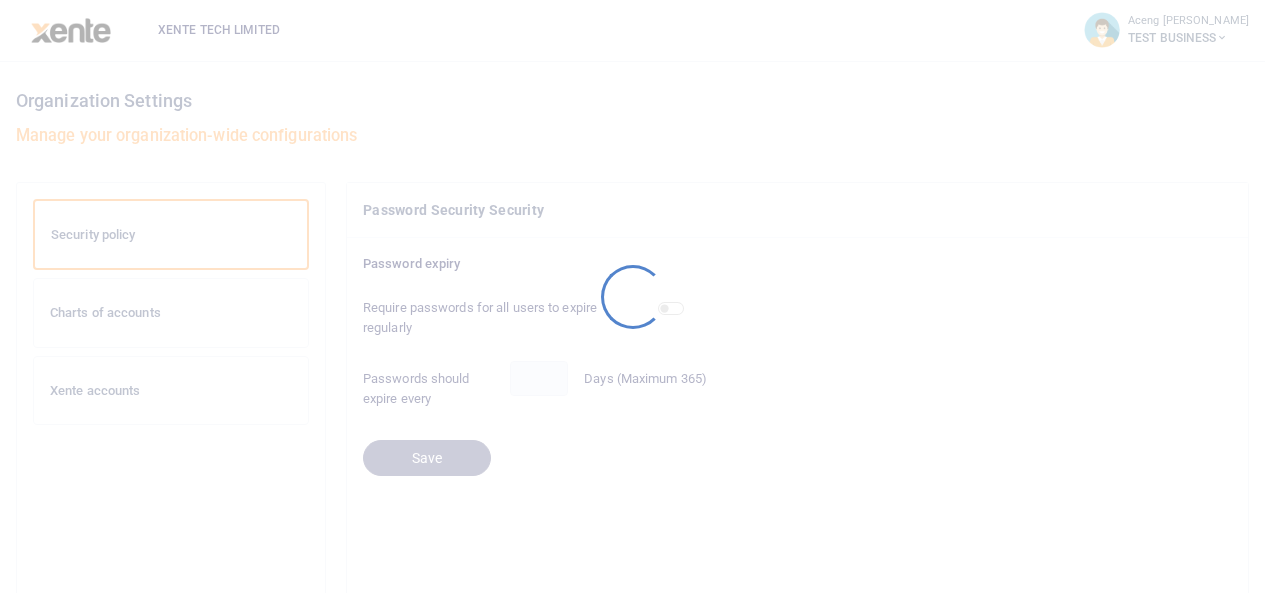 scroll, scrollTop: 0, scrollLeft: 0, axis: both 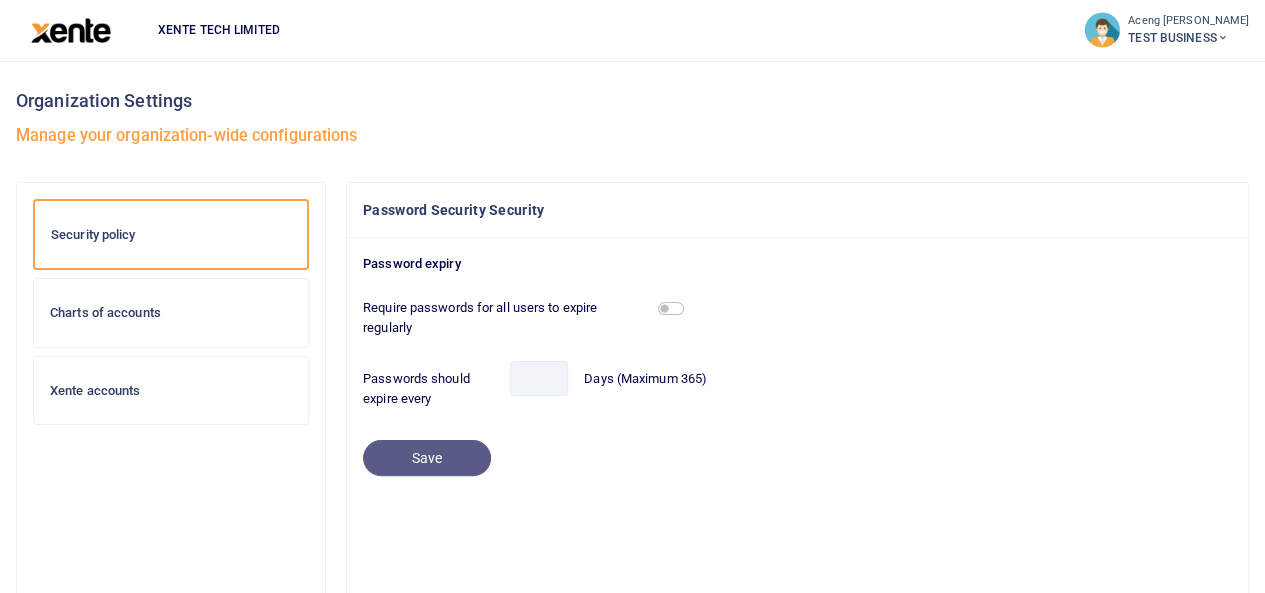 click on "TEST BUSINESS" at bounding box center (1188, 38) 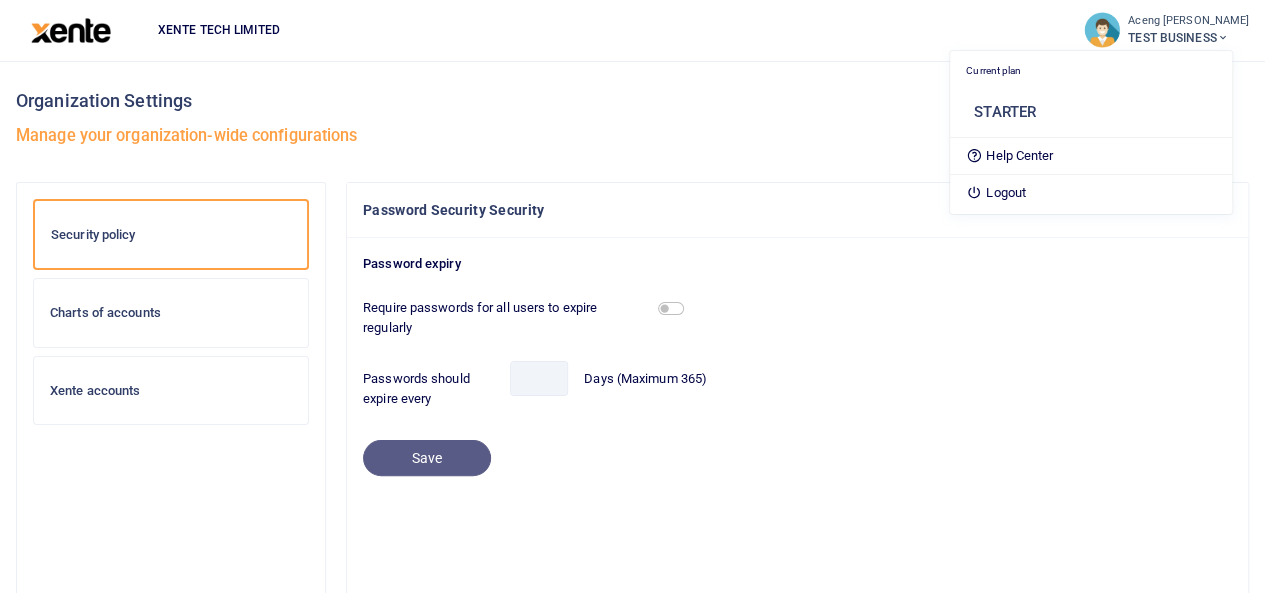 click at bounding box center (71, 30) 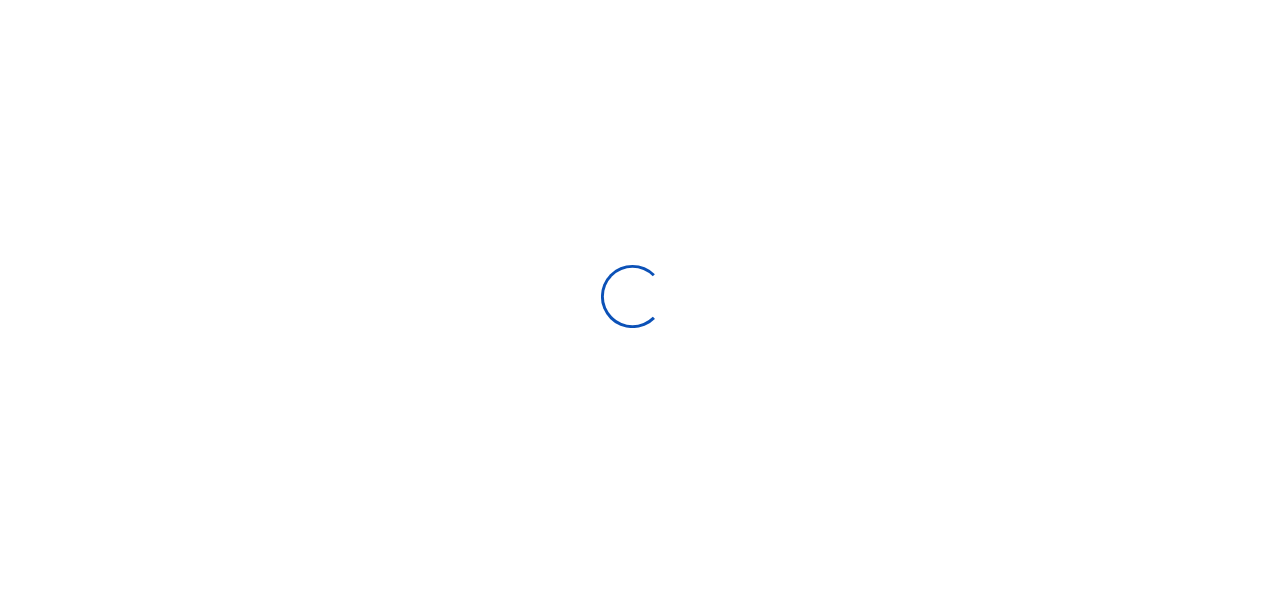 scroll, scrollTop: 0, scrollLeft: 0, axis: both 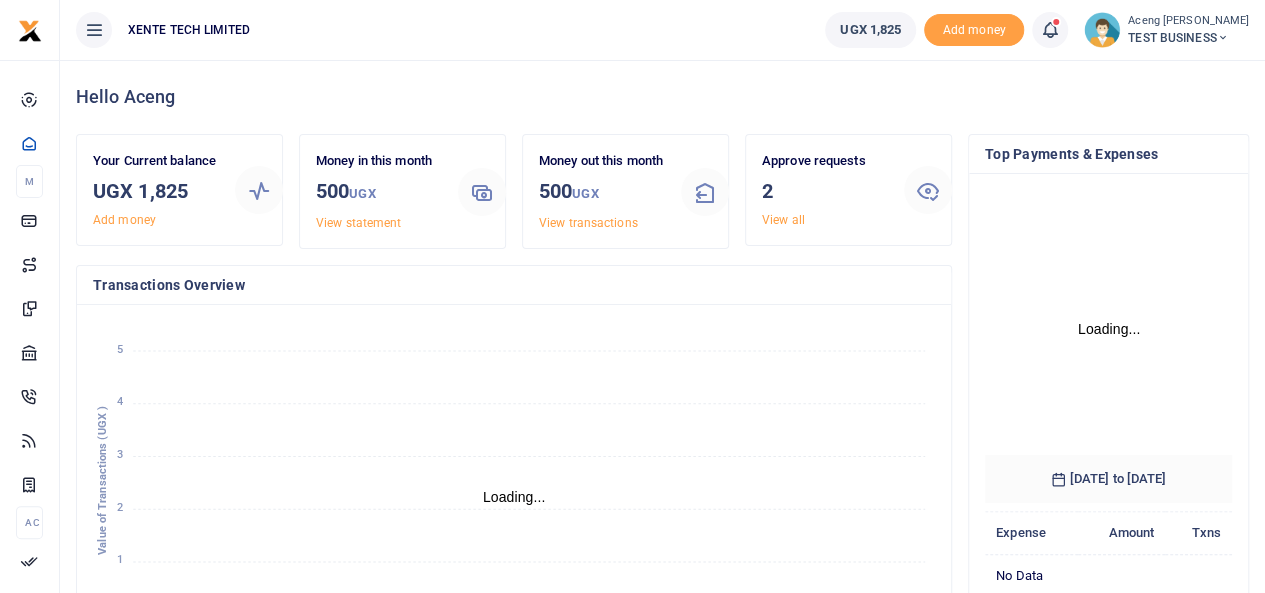click on "Aceng [PERSON_NAME]" at bounding box center [1188, 21] 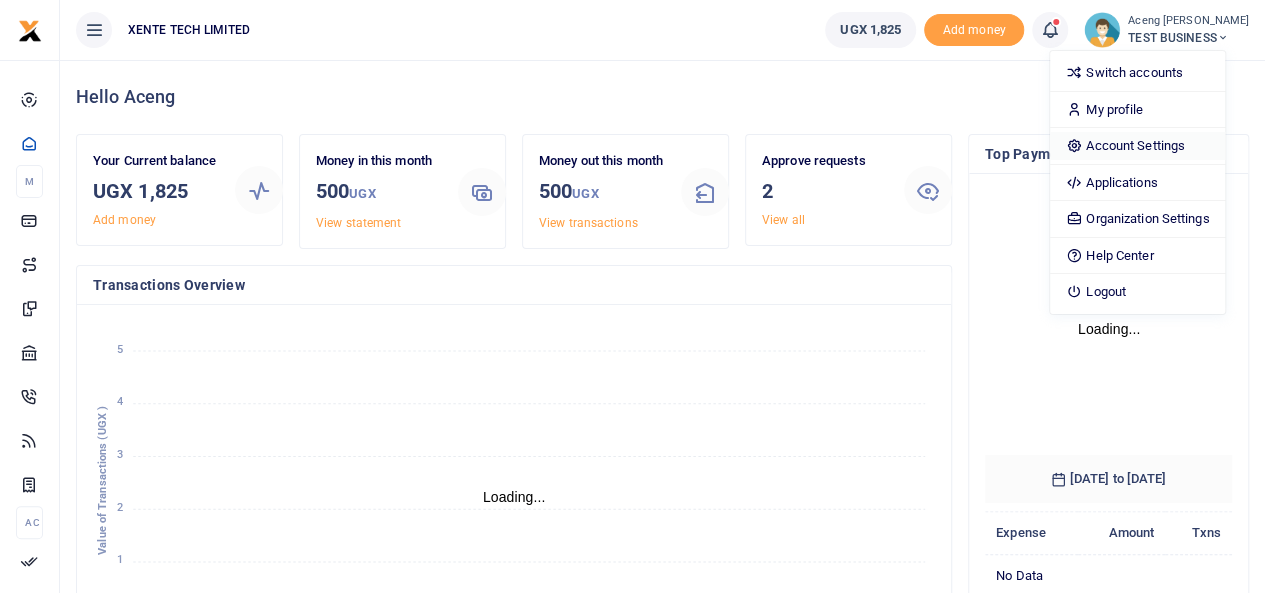 click on "Account Settings" at bounding box center (1137, 146) 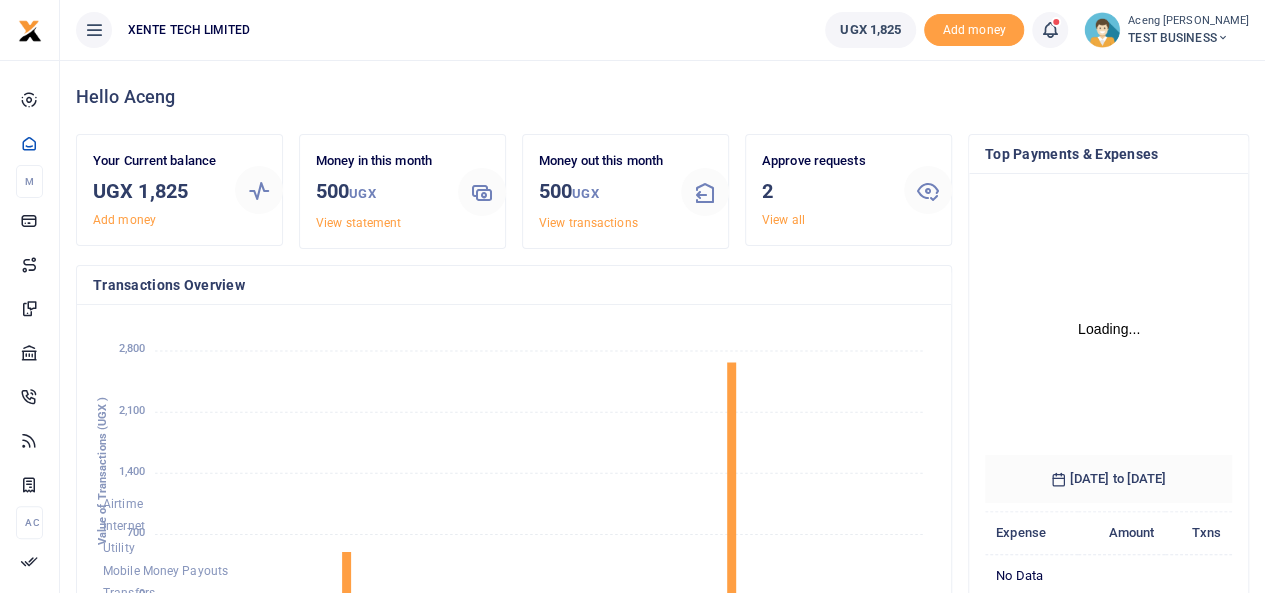 scroll, scrollTop: 265, scrollLeft: 232, axis: both 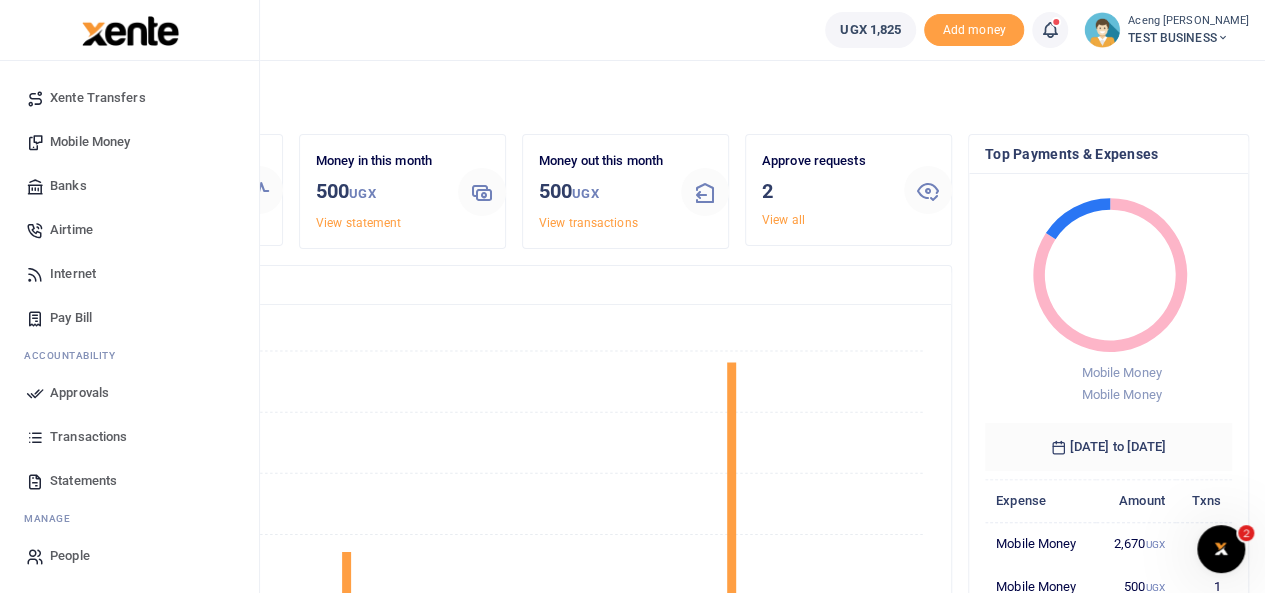 click on "Transactions" at bounding box center [88, 437] 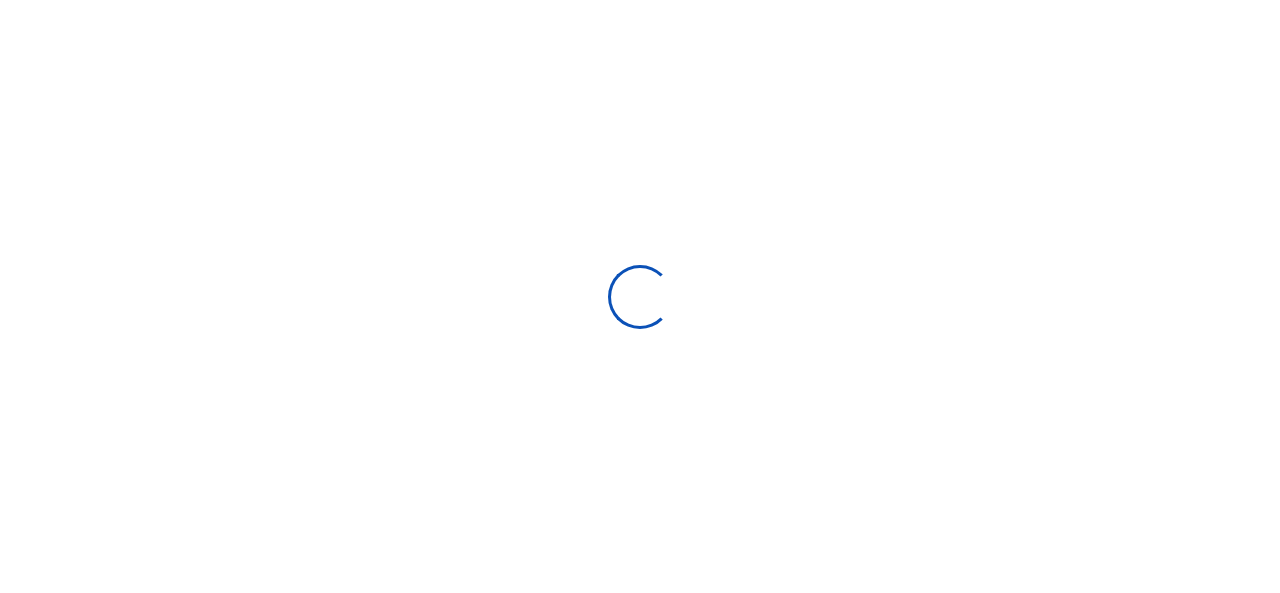 scroll, scrollTop: 0, scrollLeft: 0, axis: both 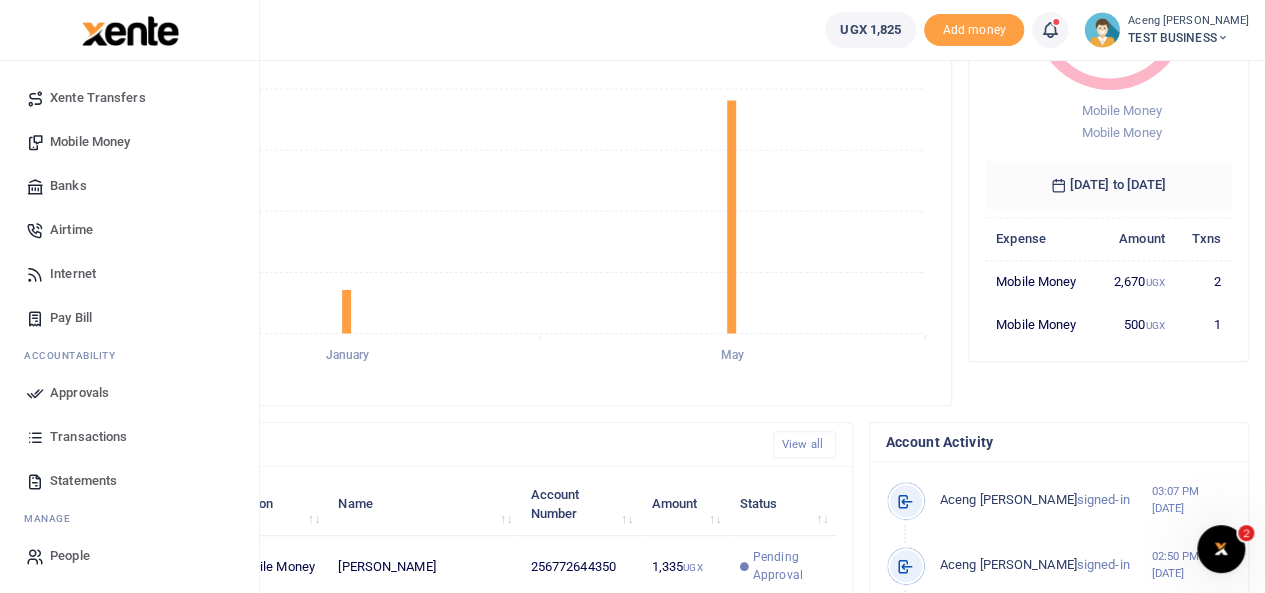 click at bounding box center (130, 31) 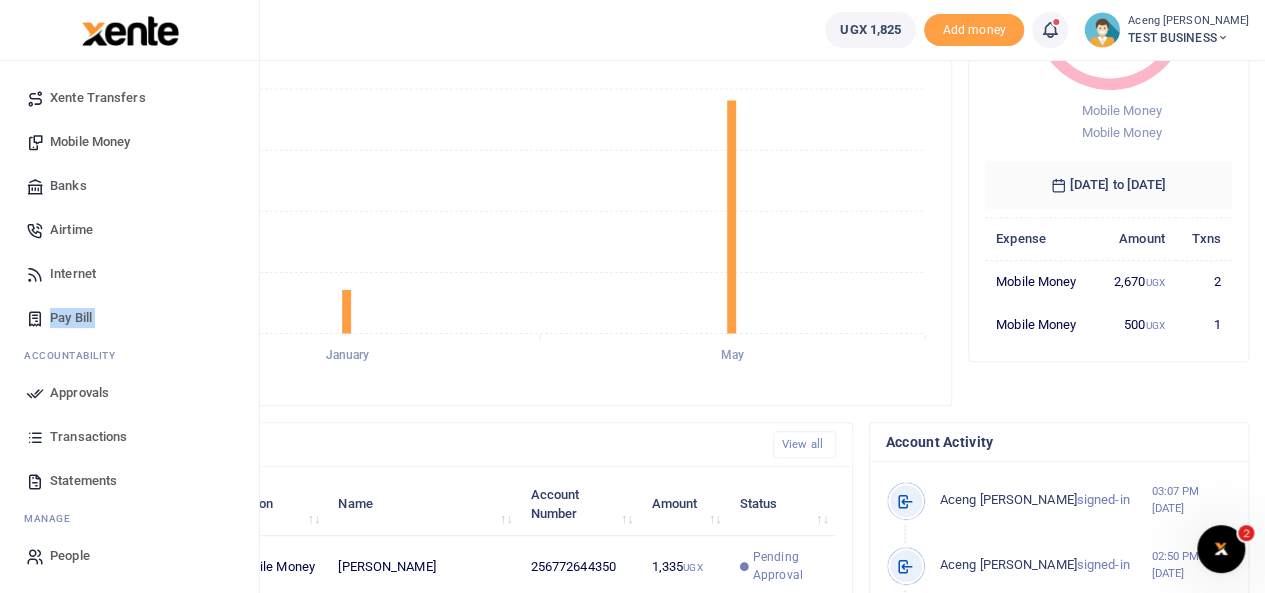 drag, startPoint x: 18, startPoint y: 362, endPoint x: 211, endPoint y: 219, distance: 240.20409 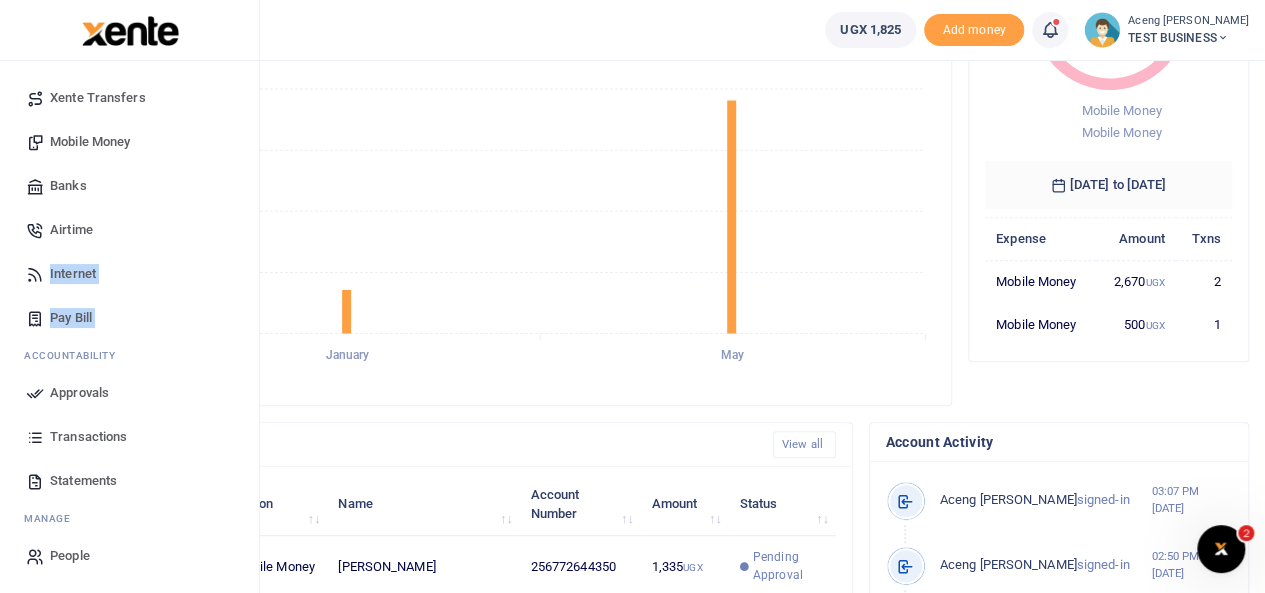click on "Pay Bill" at bounding box center [129, 318] 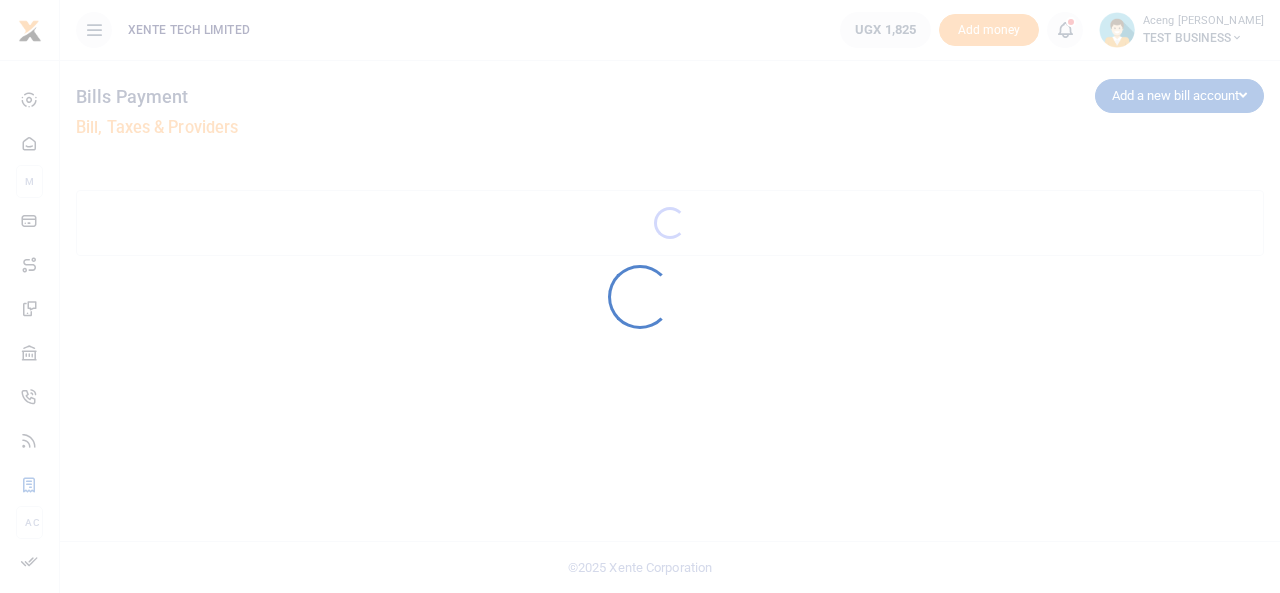 scroll, scrollTop: 0, scrollLeft: 0, axis: both 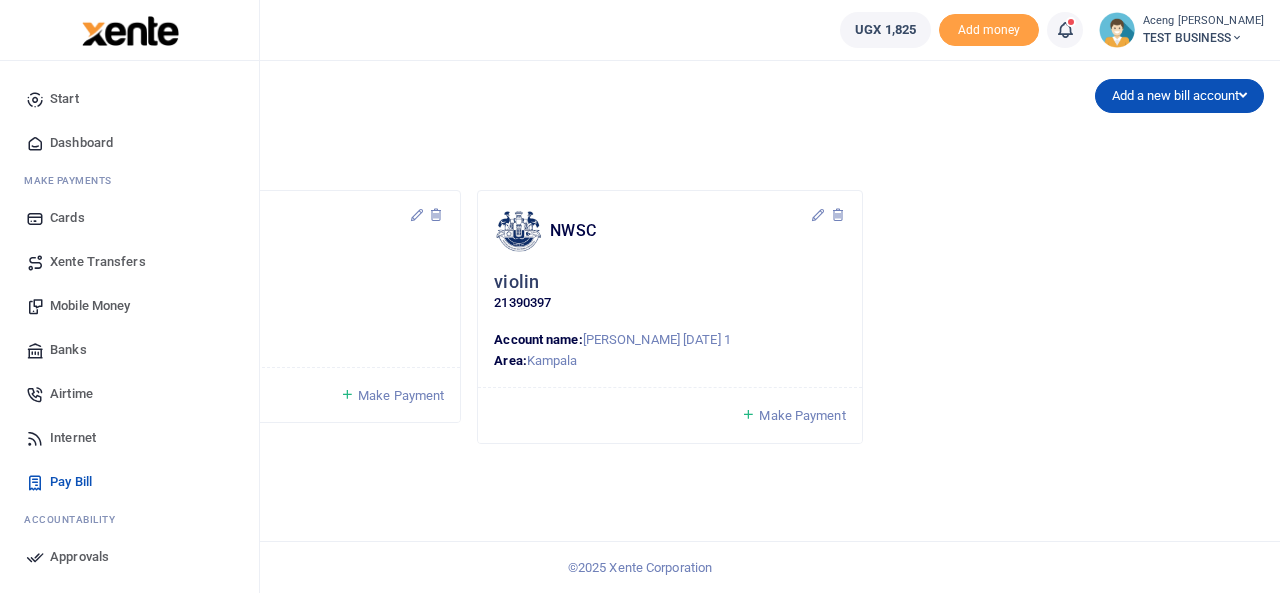 click at bounding box center [130, 31] 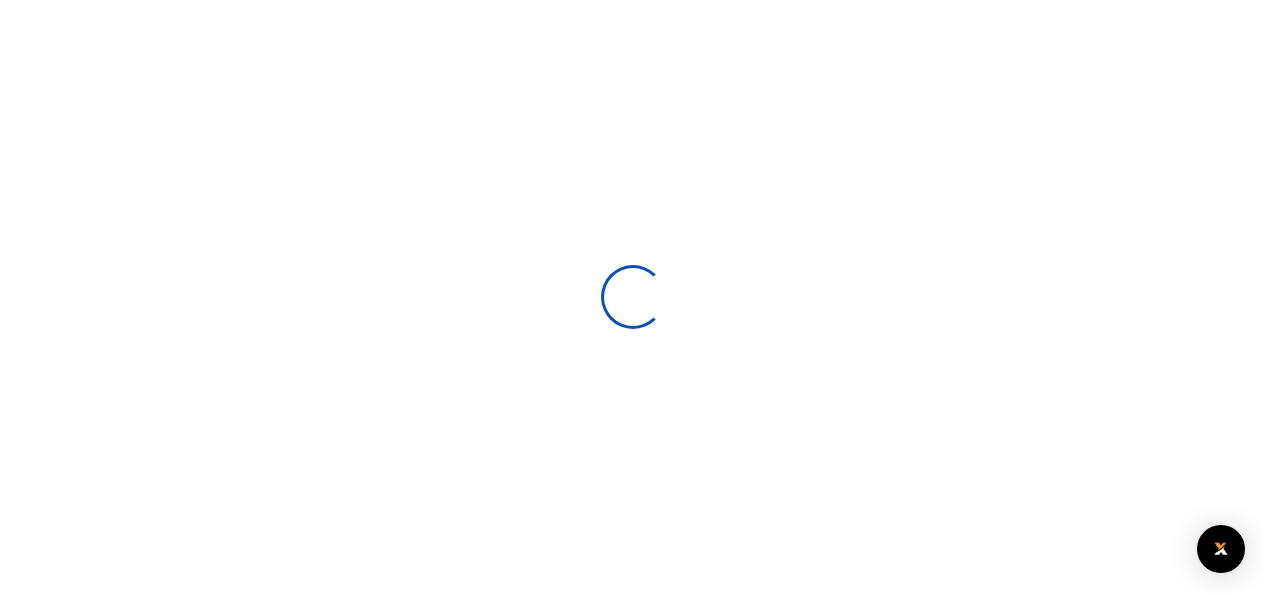 scroll, scrollTop: 0, scrollLeft: 0, axis: both 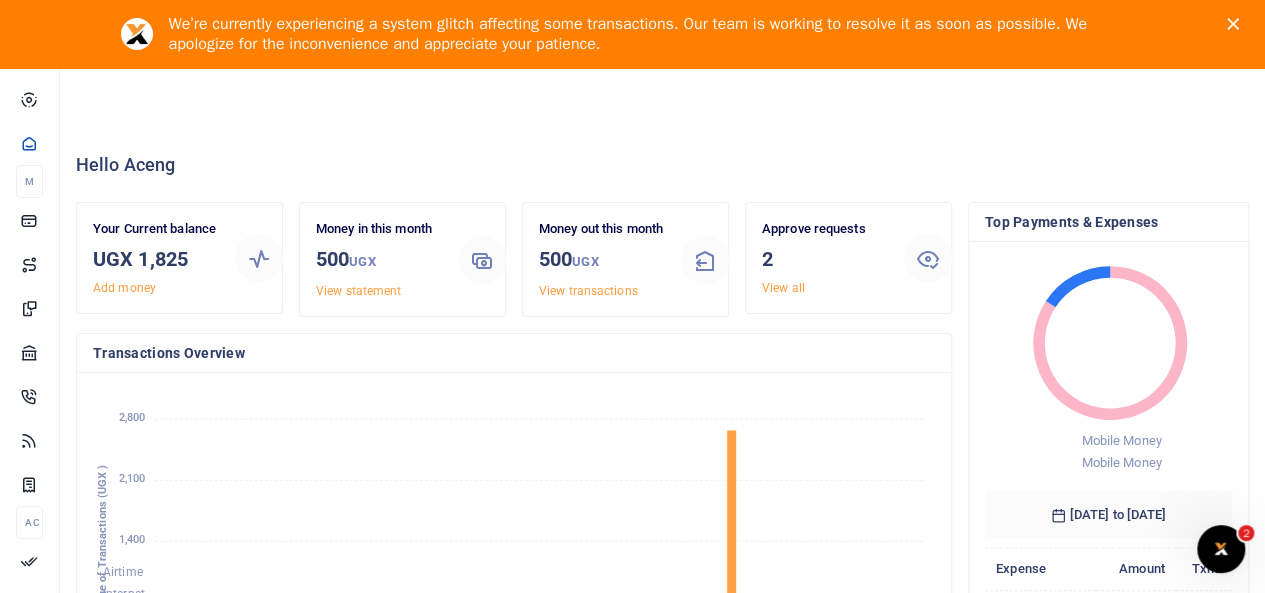 click 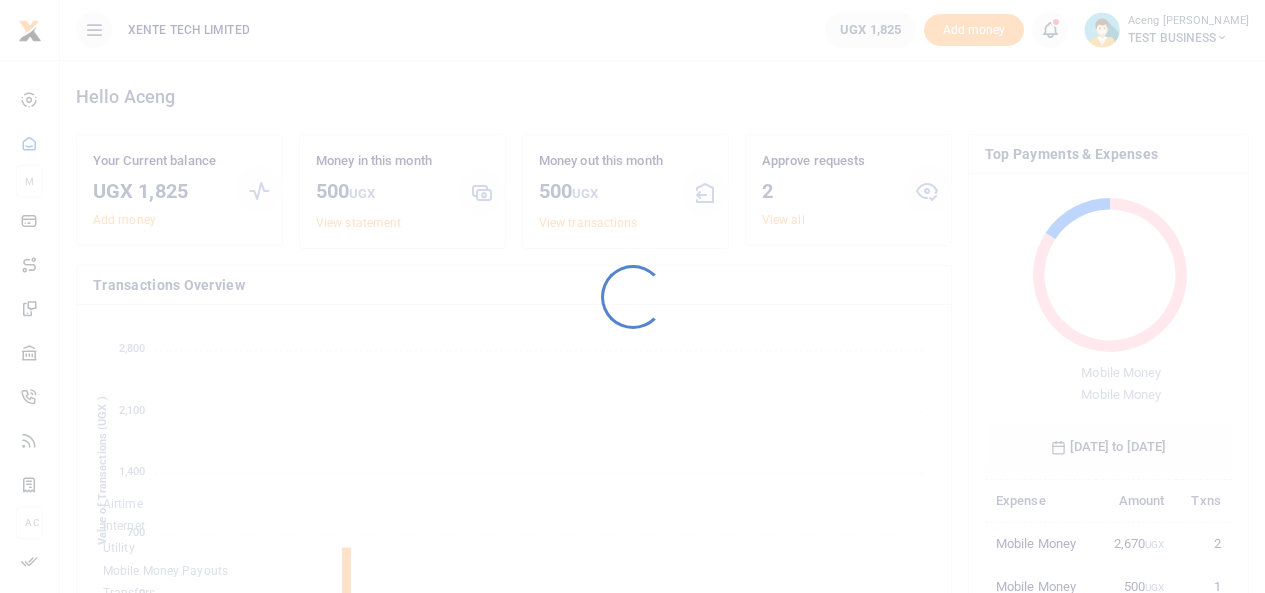 scroll, scrollTop: 0, scrollLeft: 0, axis: both 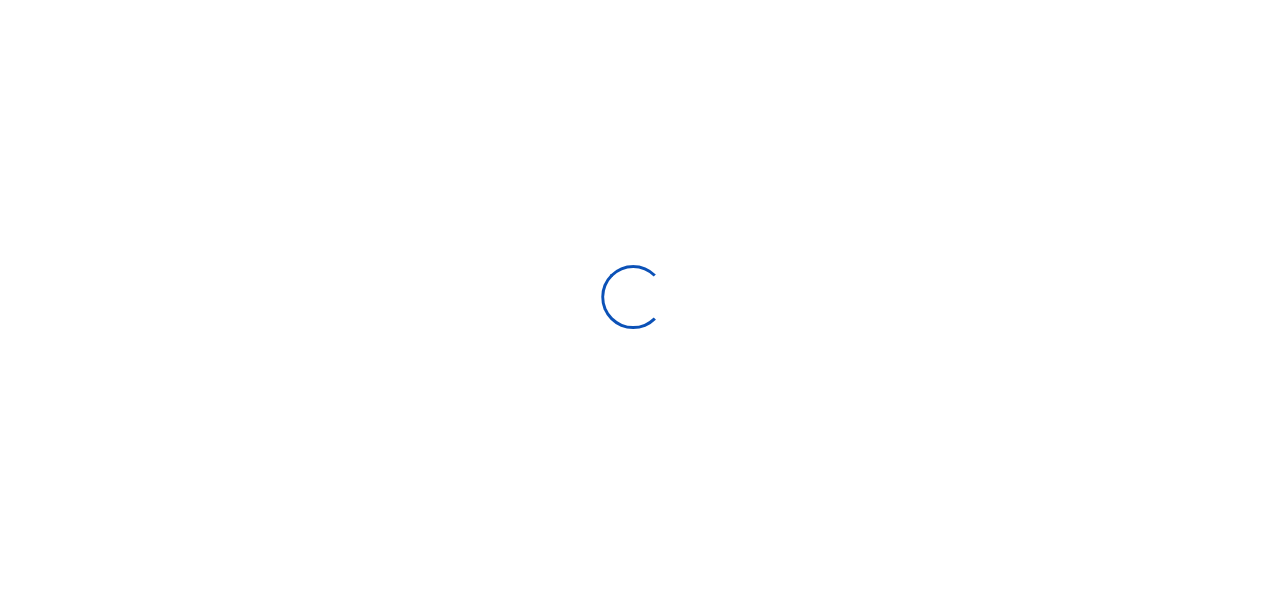click at bounding box center (632, 296) 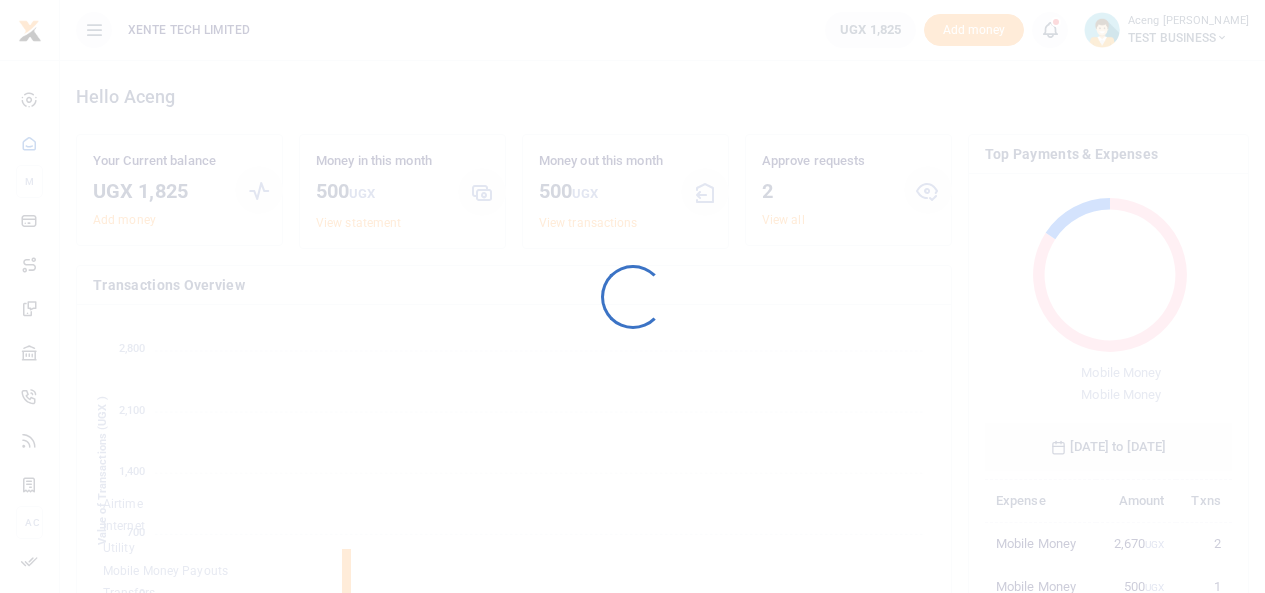 scroll, scrollTop: 0, scrollLeft: 0, axis: both 